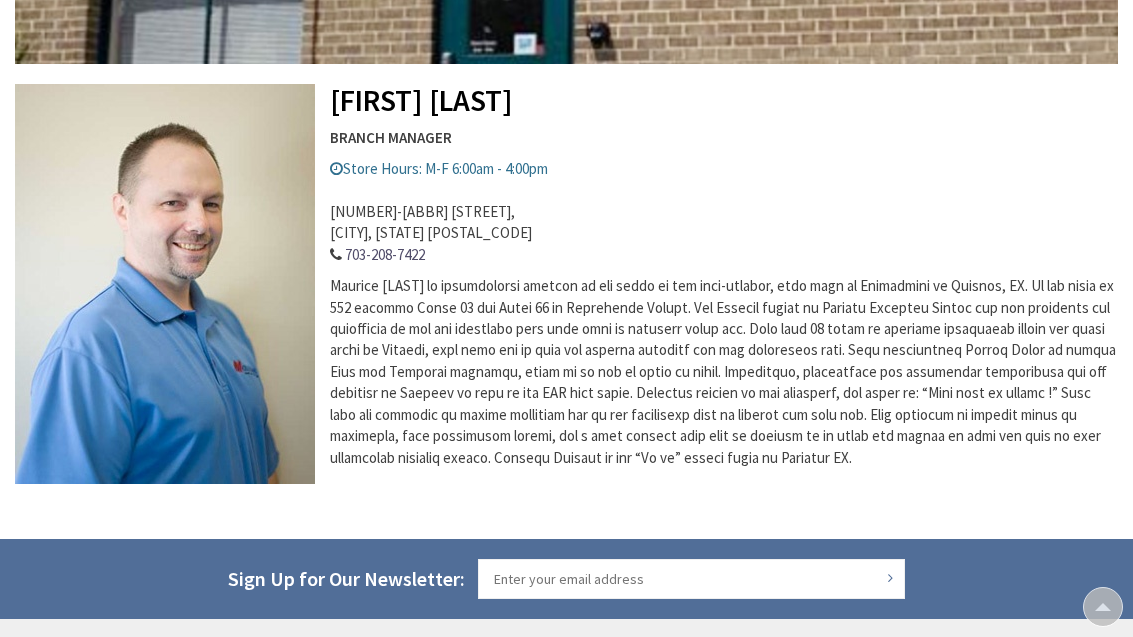 scroll, scrollTop: 657, scrollLeft: 0, axis: vertical 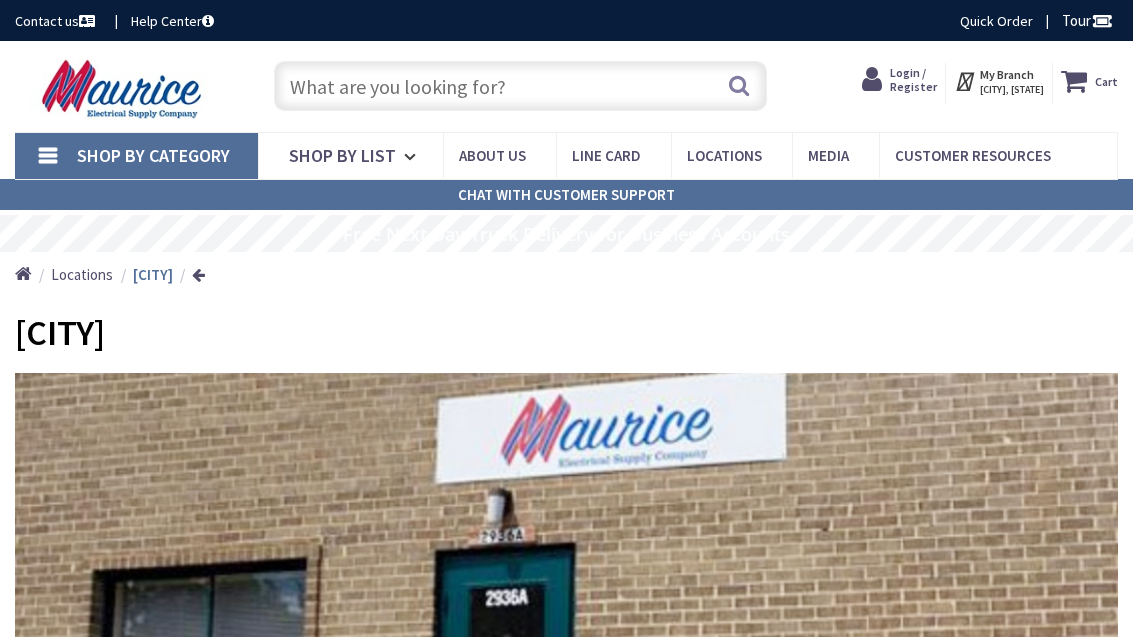 click on "Shop By Category" at bounding box center [136, 156] 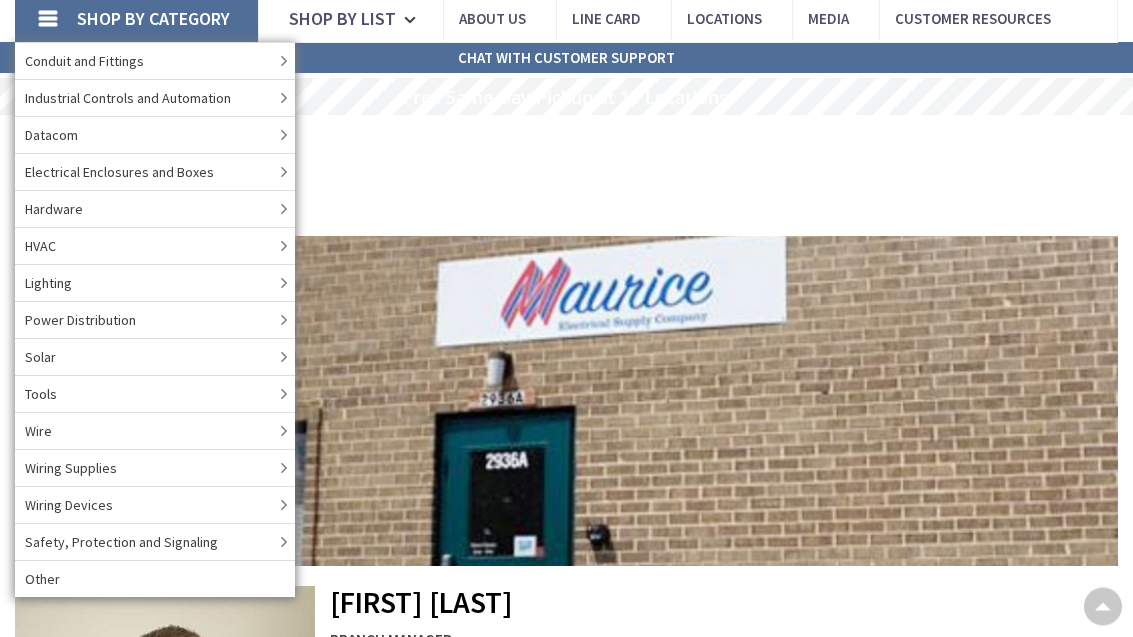 scroll, scrollTop: 137, scrollLeft: 0, axis: vertical 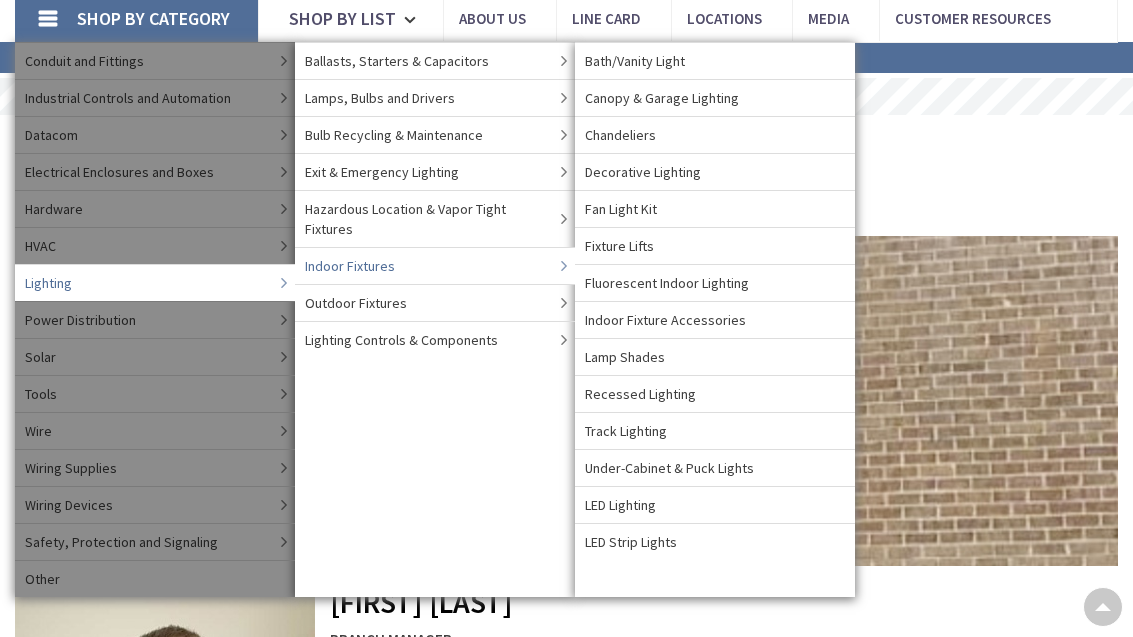 click on "BRANCH MANAGER" at bounding box center (566, 639) 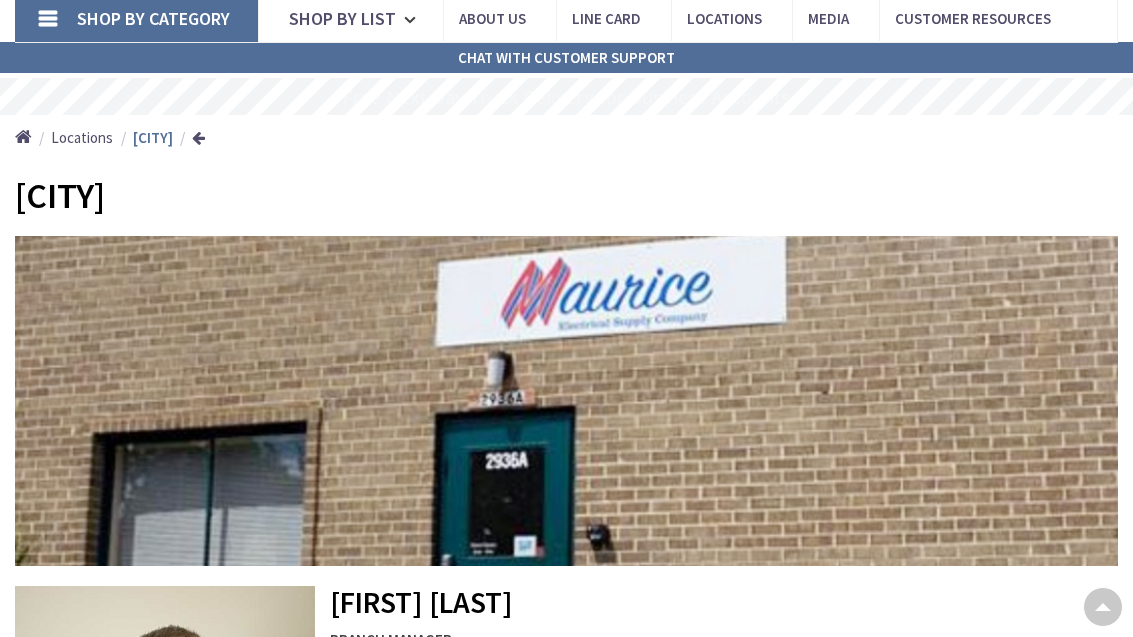 click on "Shop By List" at bounding box center (342, 18) 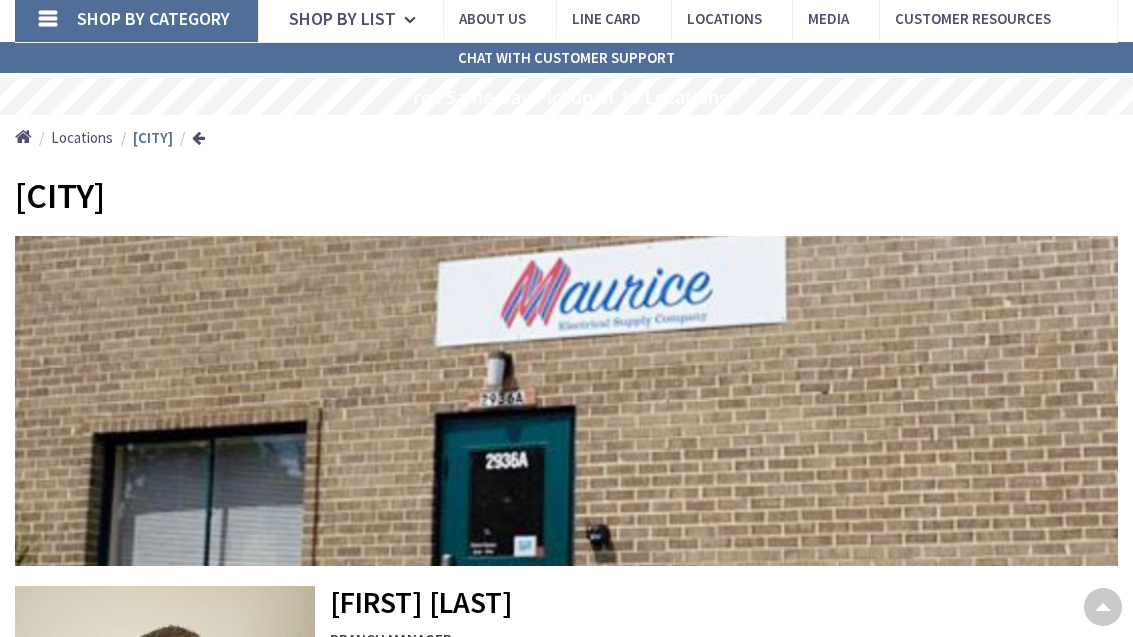 click on "Fairfax
Mark Oliver
BRANCH MANAGER
Store Hours: M-F 6:00am - 4:00pm
2936-A Prosperity Ave,                      Merrifield, VA 22031                       703-208-7422
Maurice Fairfax" at bounding box center (566, 585) 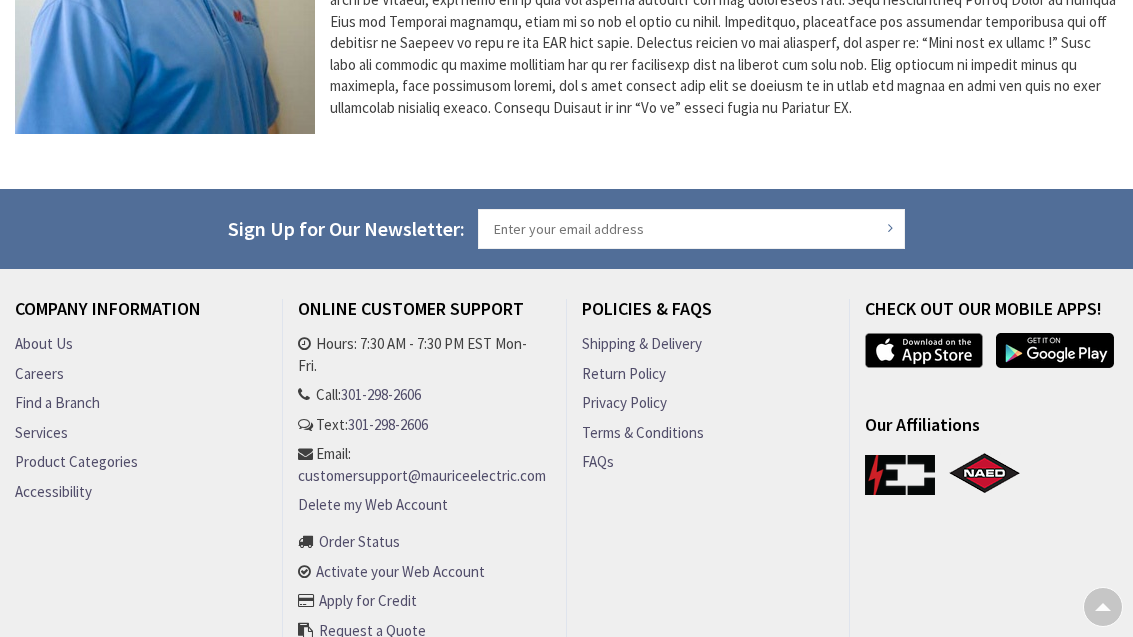scroll, scrollTop: 1063, scrollLeft: 0, axis: vertical 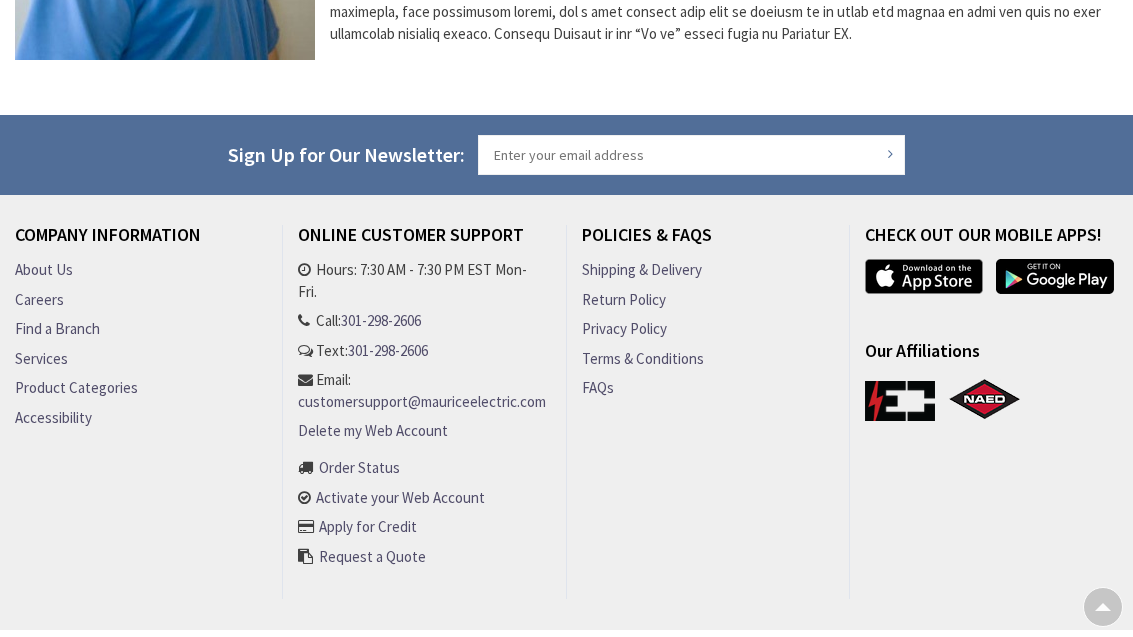 click on "Services" at bounding box center [41, 358] 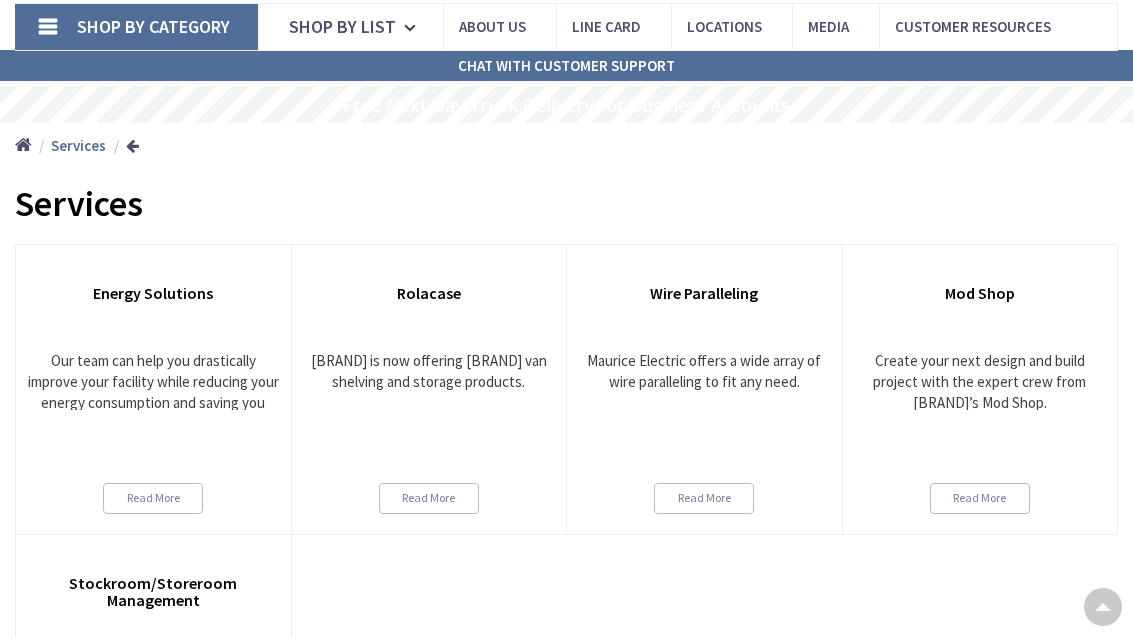 scroll, scrollTop: 0, scrollLeft: 0, axis: both 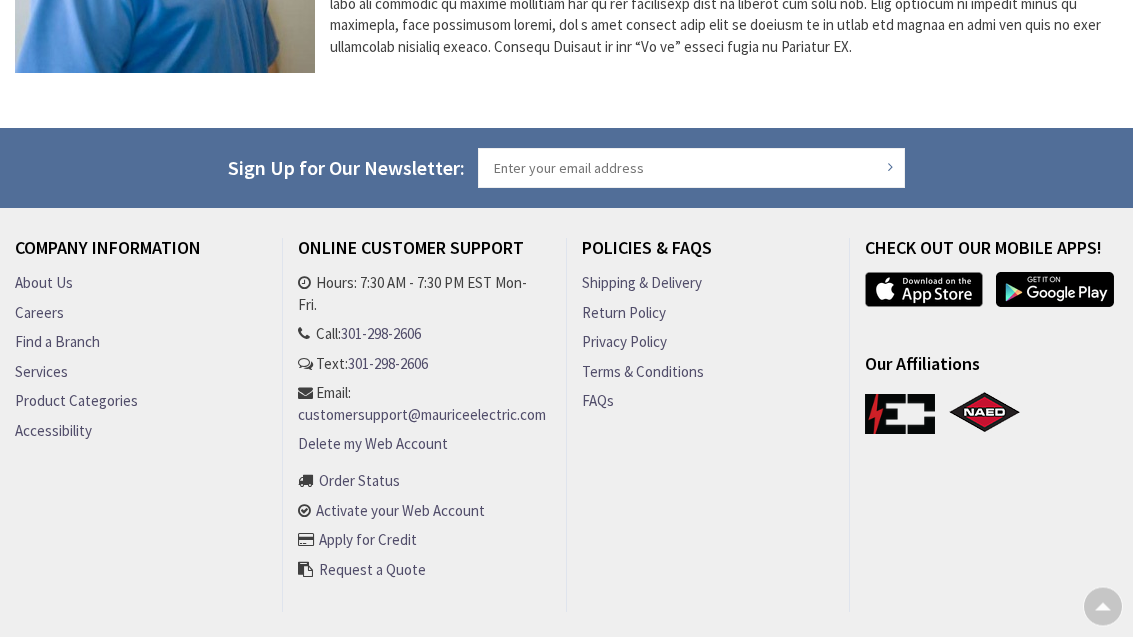 click on "FAQs" at bounding box center [598, 401] 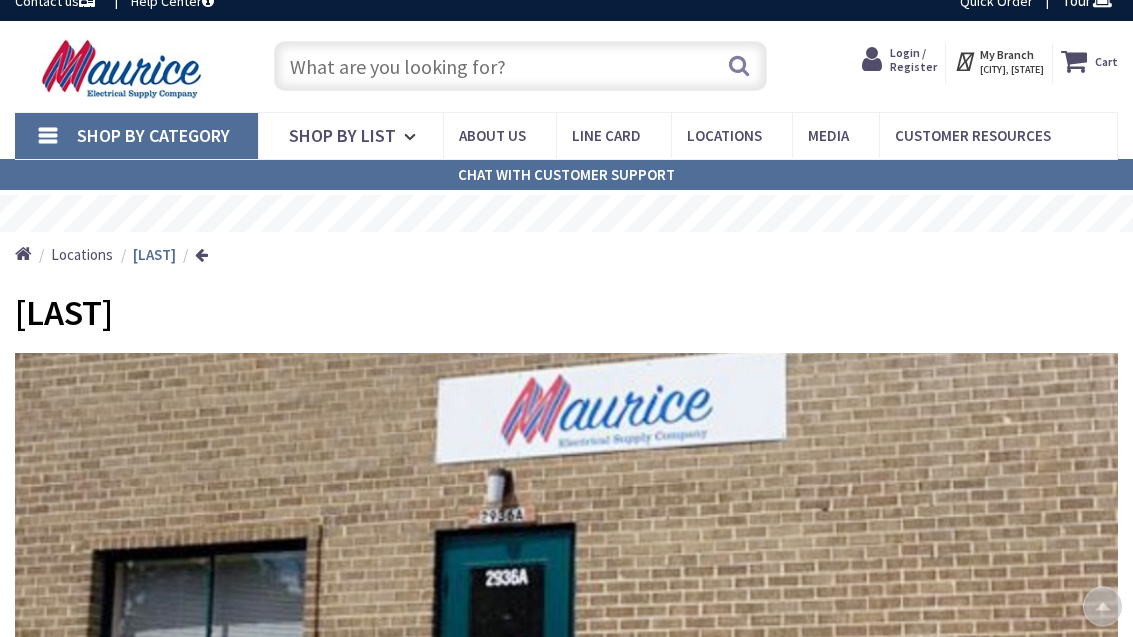 scroll, scrollTop: 0, scrollLeft: 0, axis: both 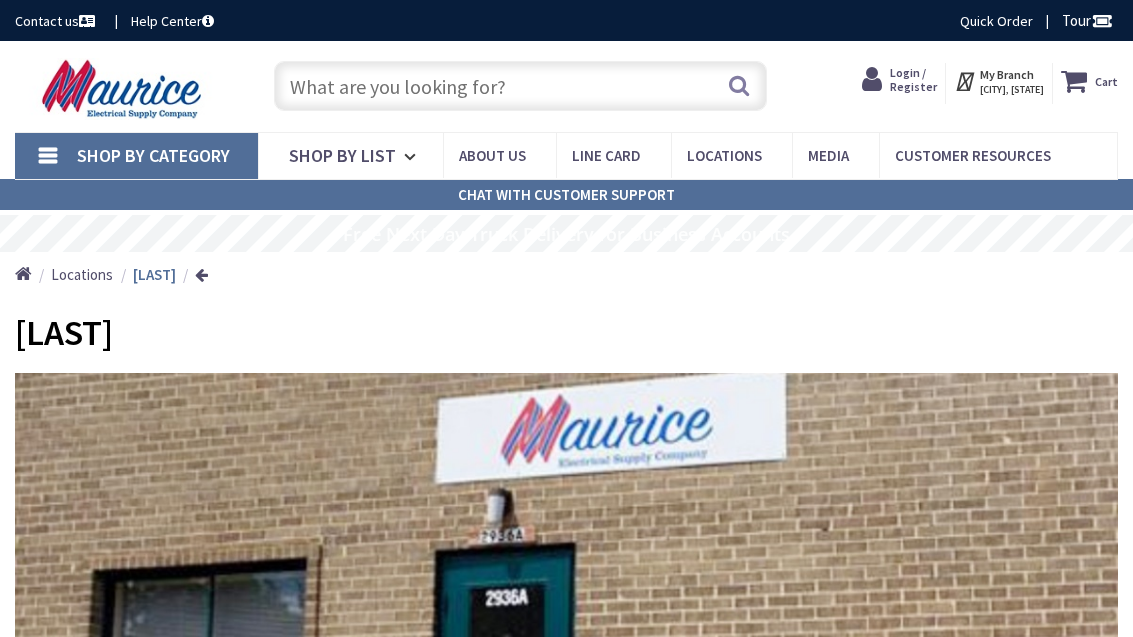 click on "Shop By Category" at bounding box center (153, 155) 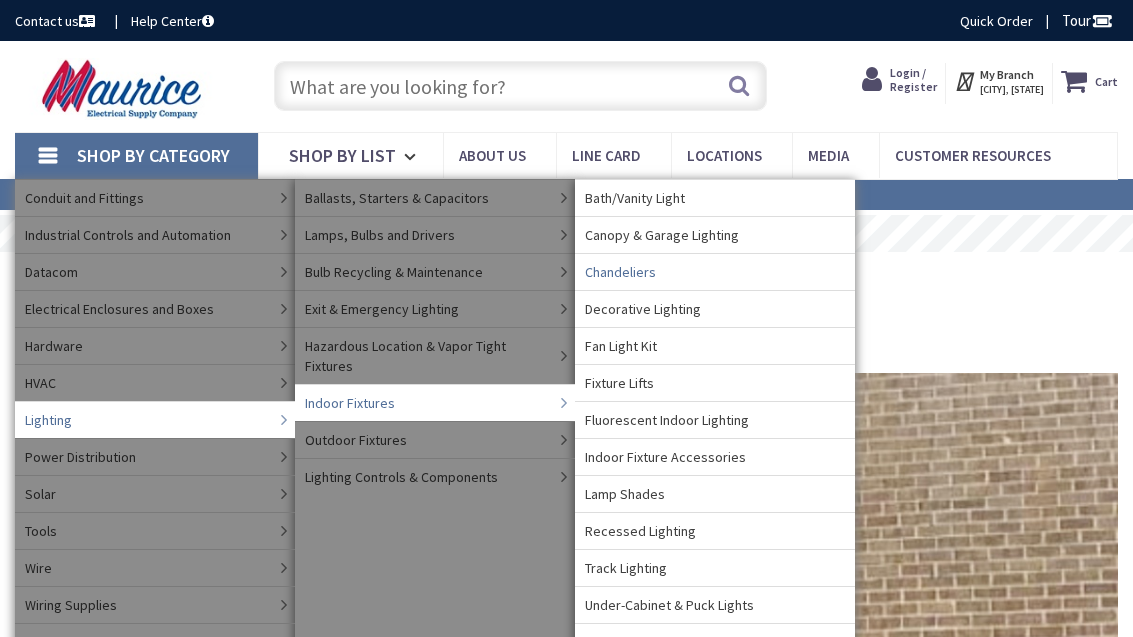 click on "Chandeliers" at bounding box center (715, 271) 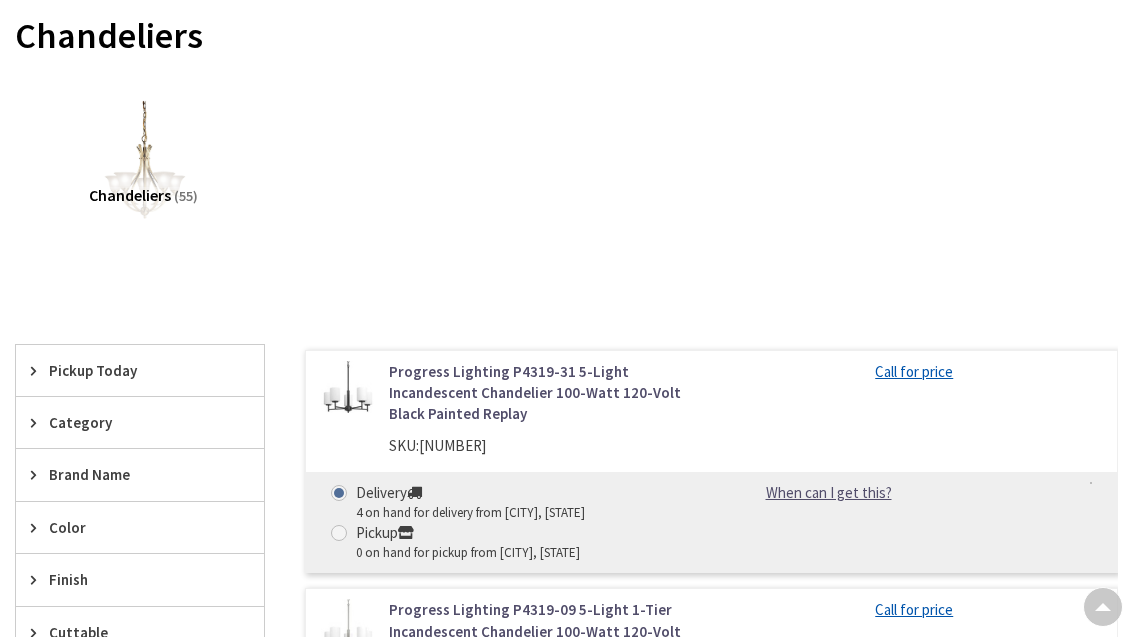scroll, scrollTop: 0, scrollLeft: 0, axis: both 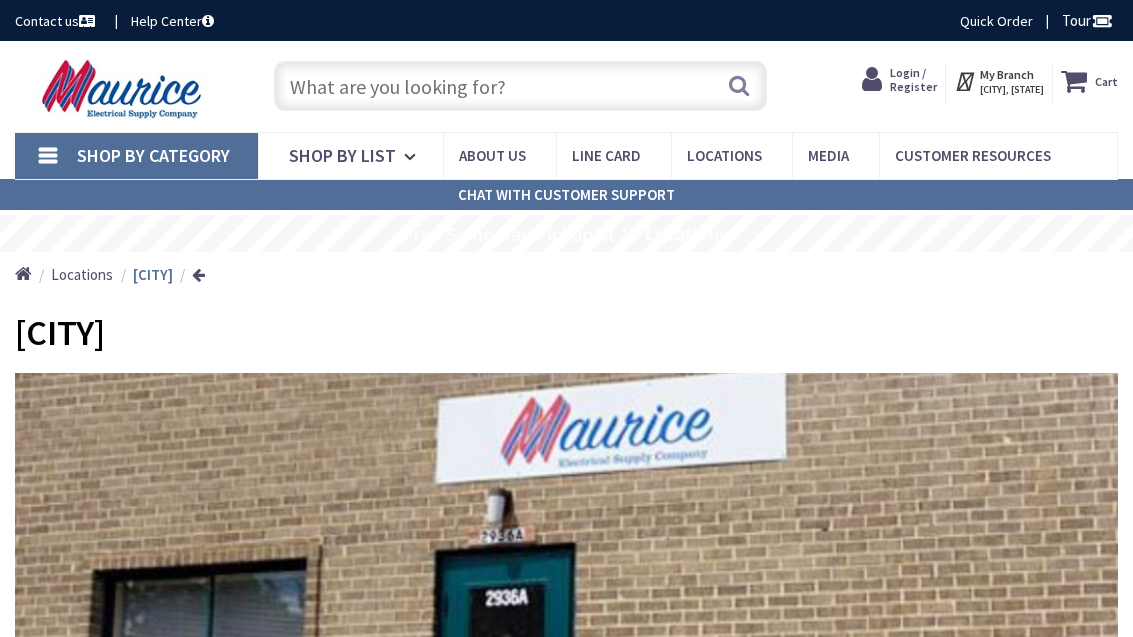 click on "Shop By List" at bounding box center [342, 155] 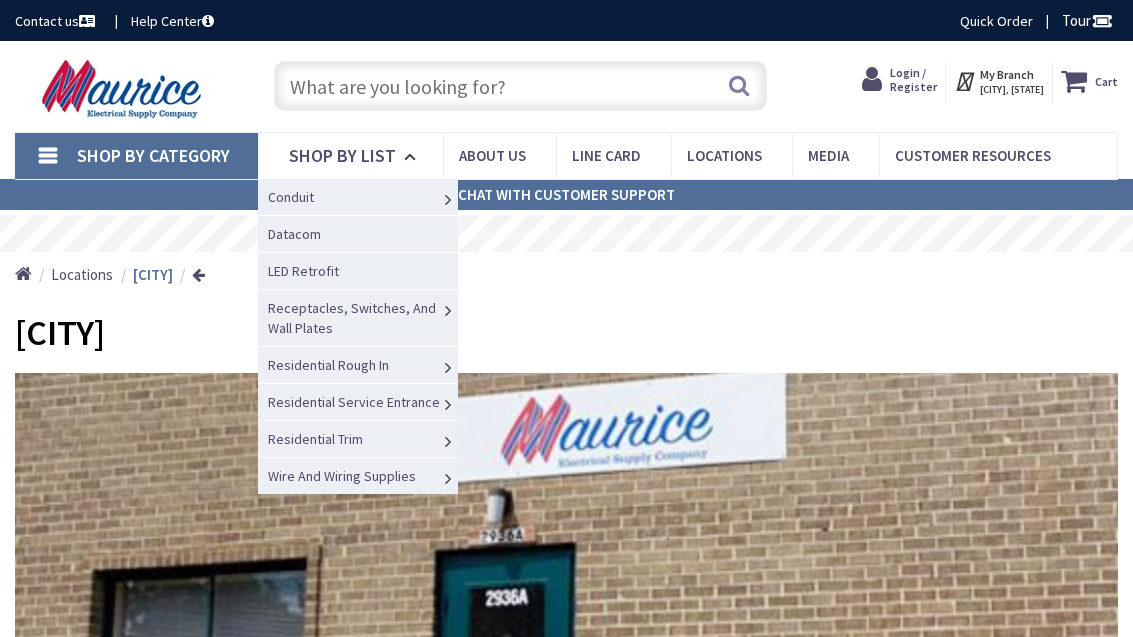 click on "Shop By Category" at bounding box center (136, 156) 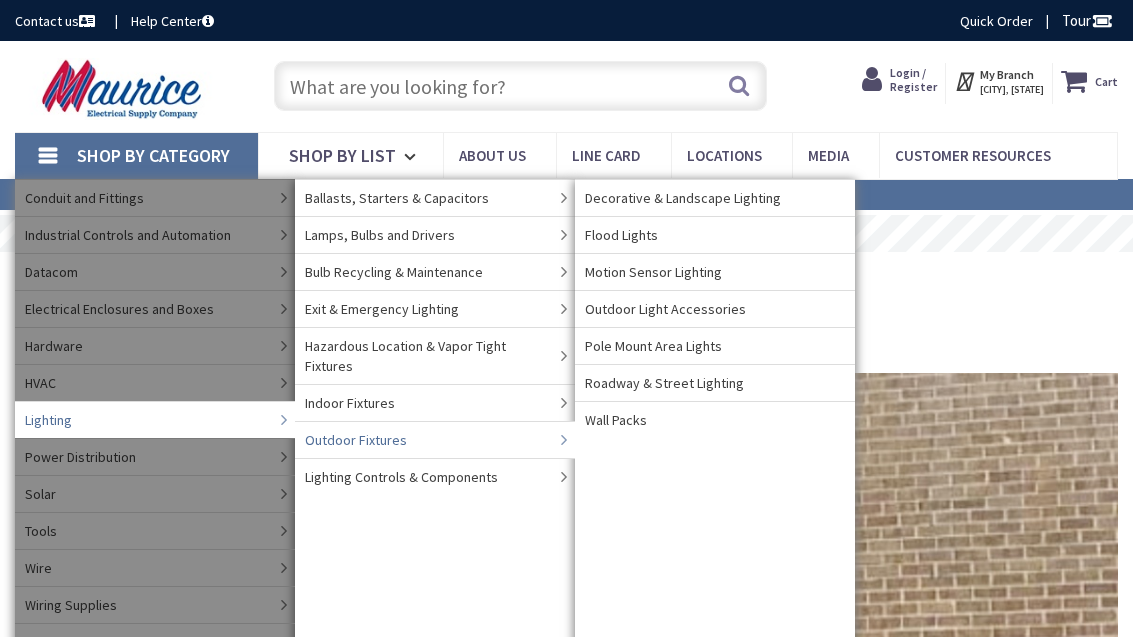 scroll, scrollTop: 0, scrollLeft: 0, axis: both 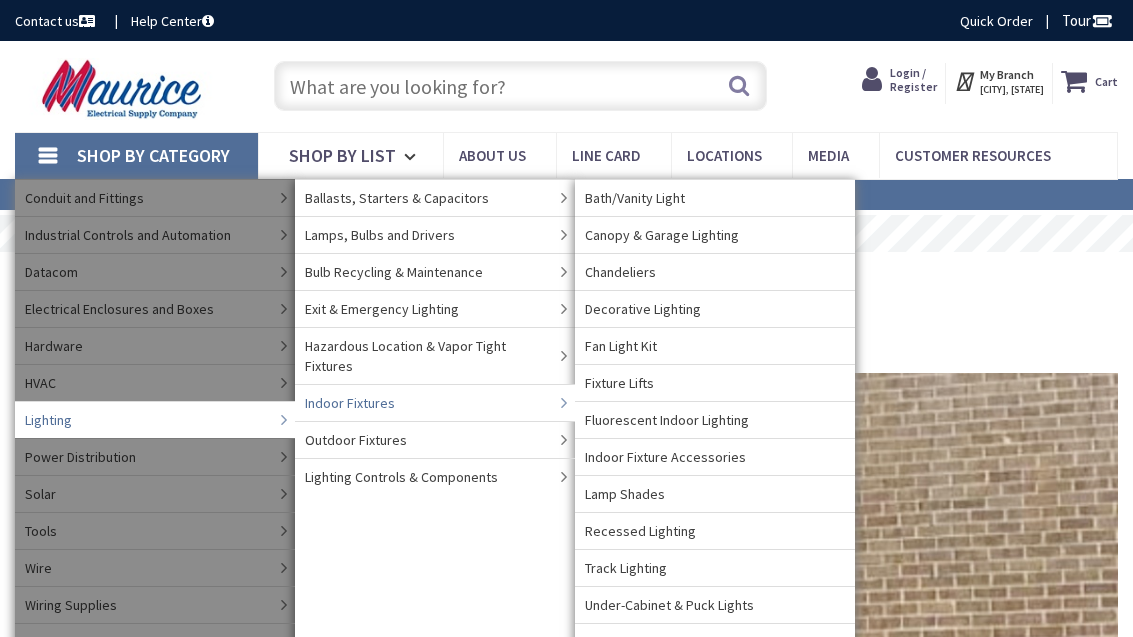 click on "Fan Light Kit" at bounding box center [715, 345] 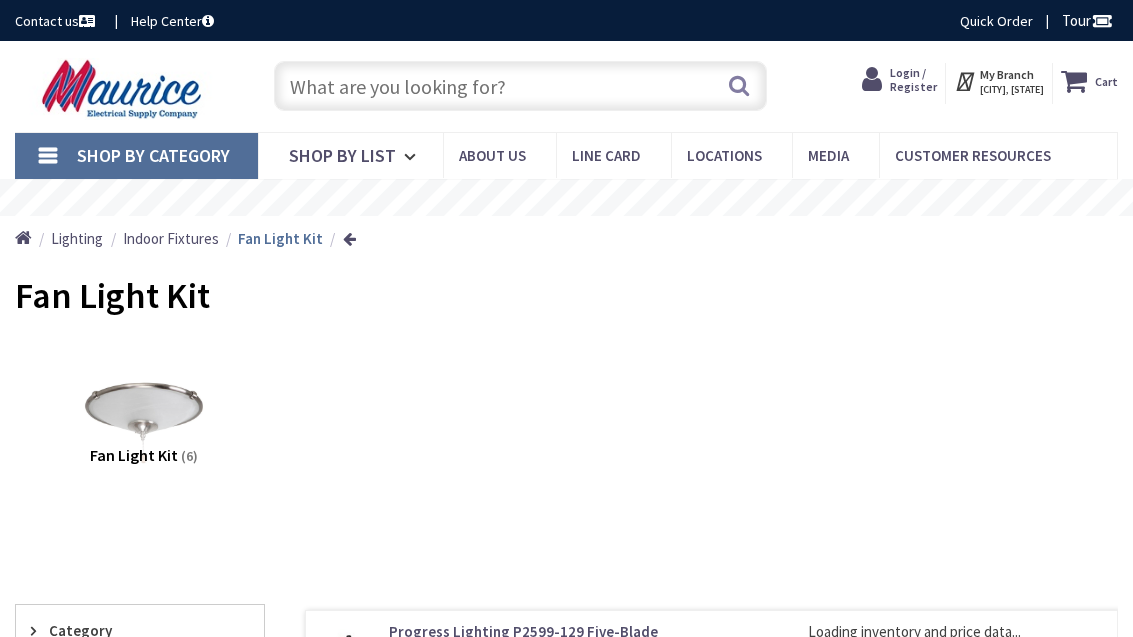 scroll, scrollTop: 0, scrollLeft: 0, axis: both 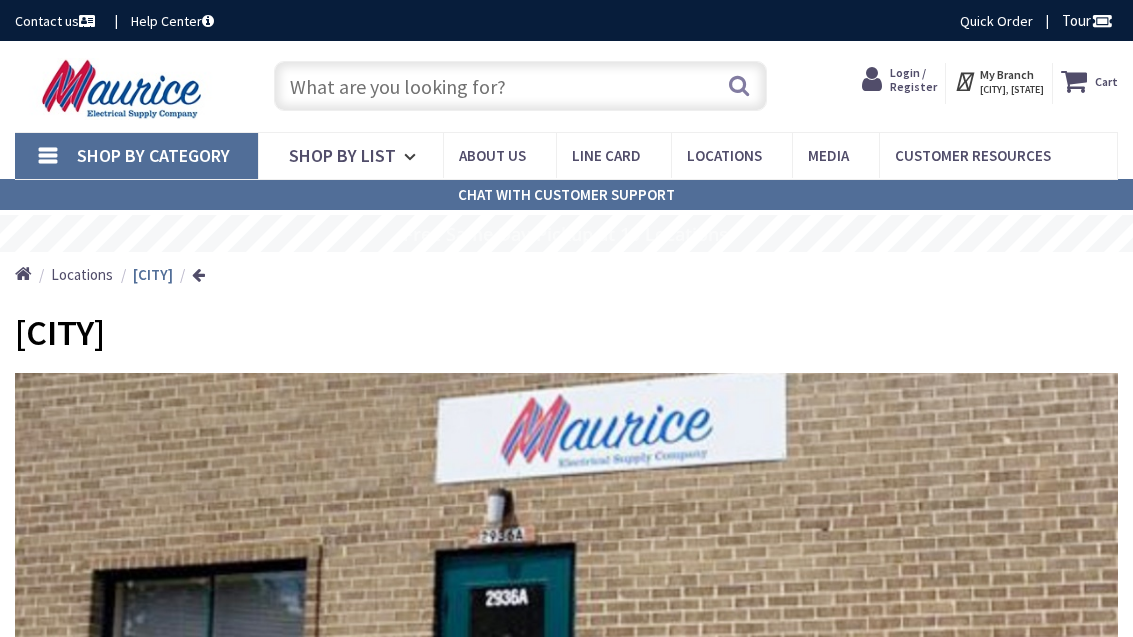 click on "Shop By List" at bounding box center (350, 156) 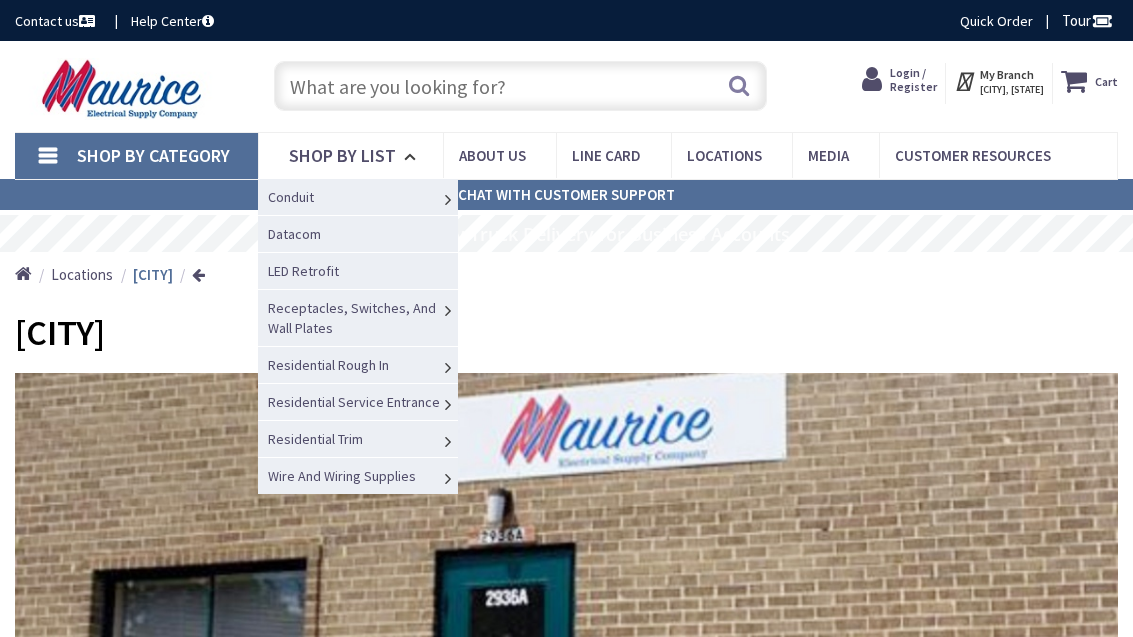 click on "Shop By Category" at bounding box center [153, 155] 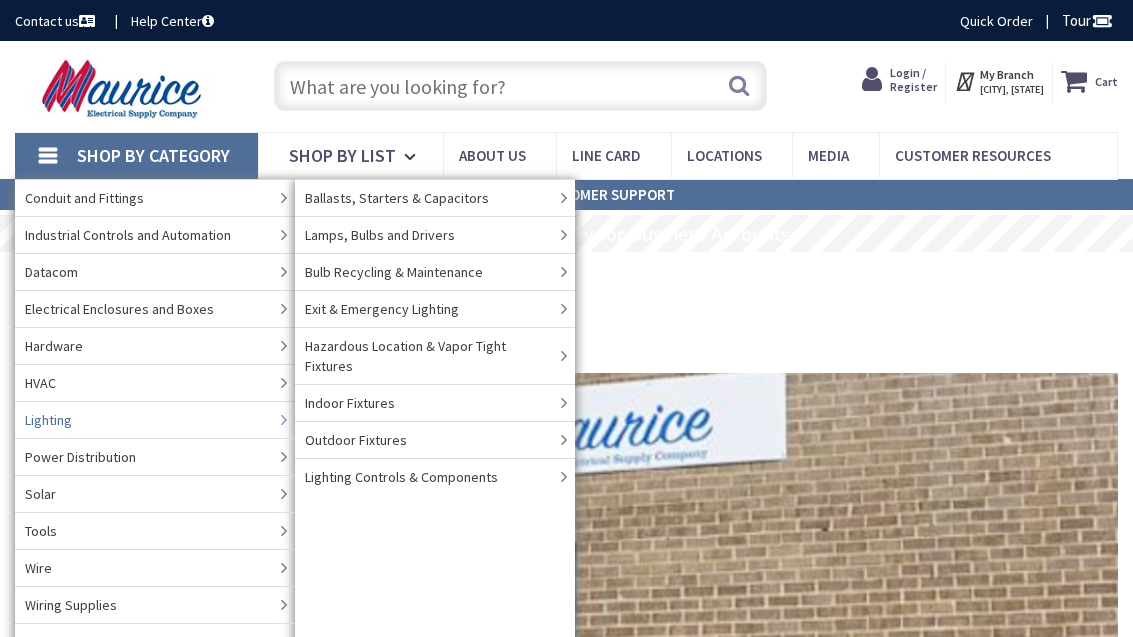 scroll, scrollTop: 0, scrollLeft: 0, axis: both 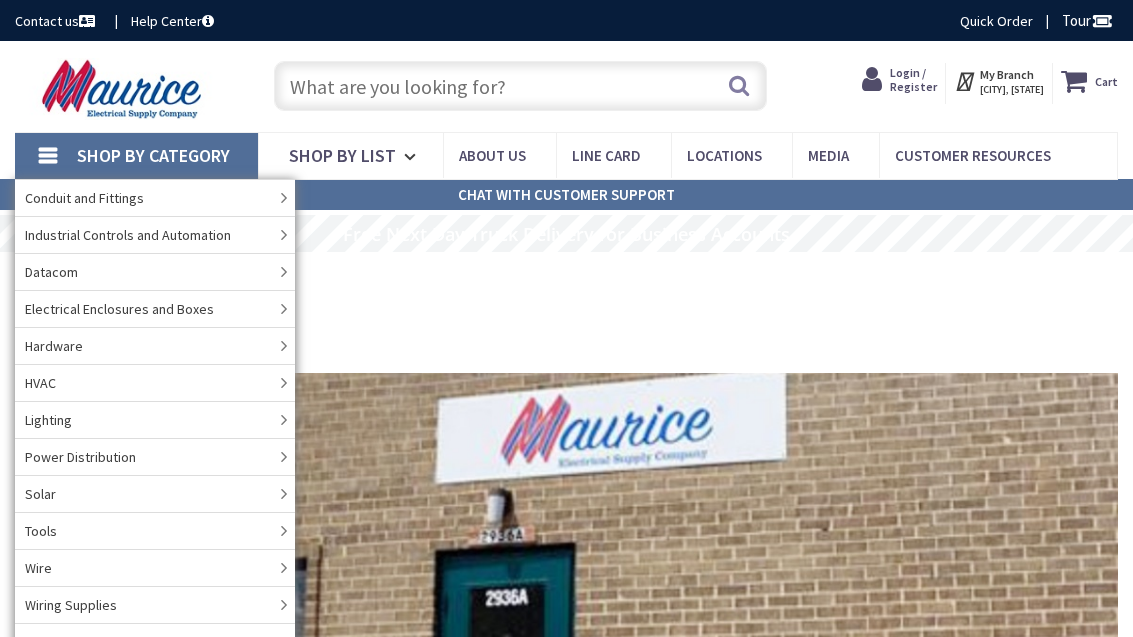 click at bounding box center (520, 86) 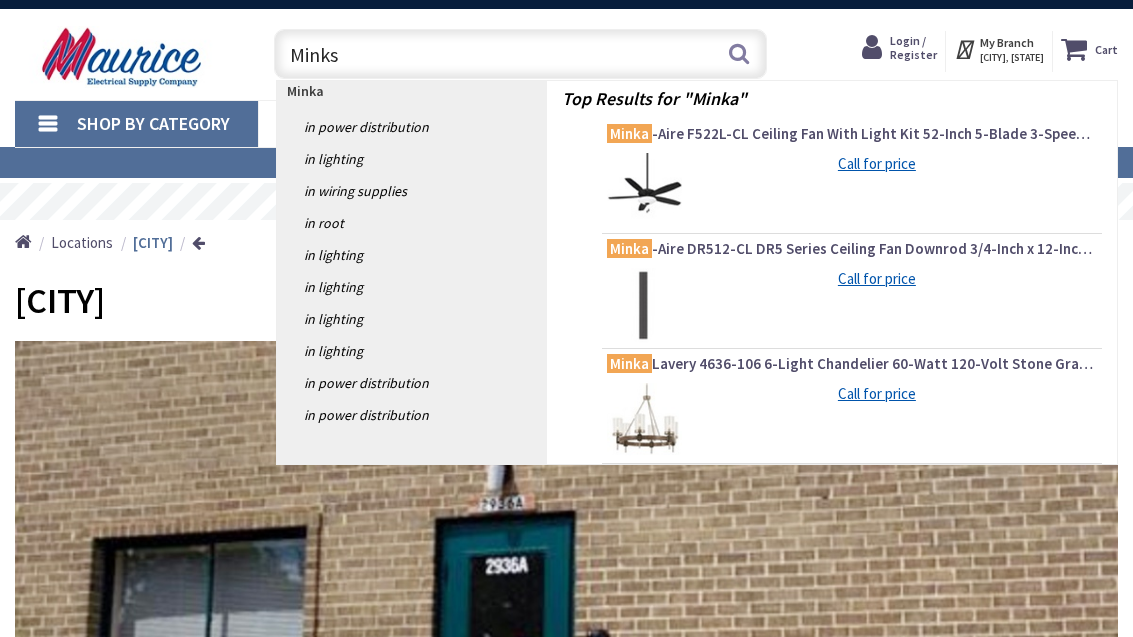scroll, scrollTop: 37, scrollLeft: 0, axis: vertical 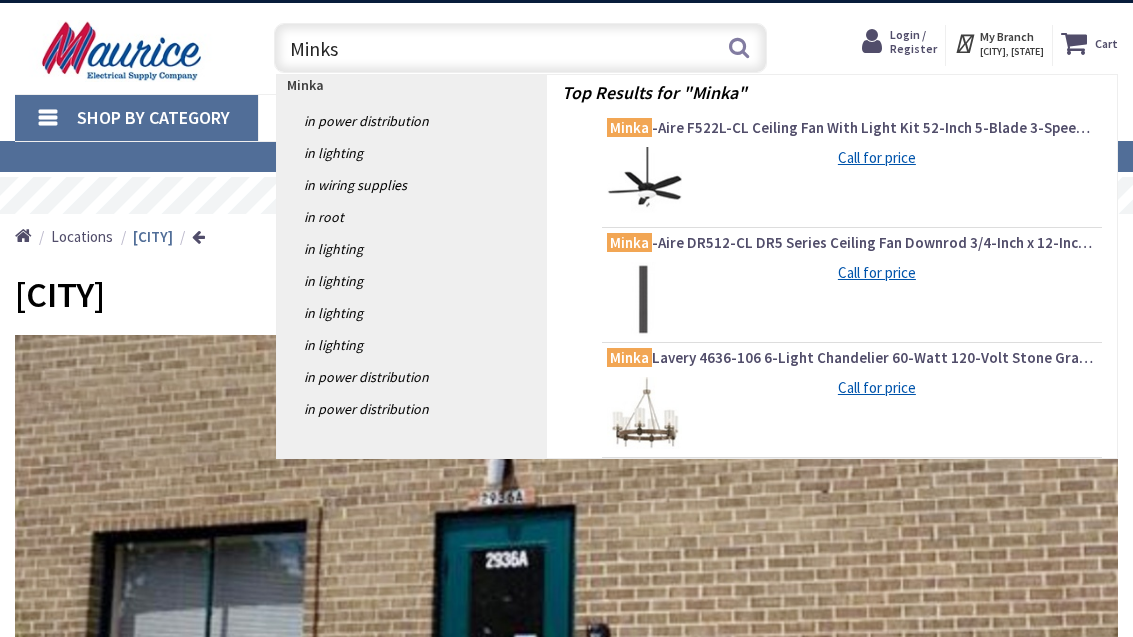 type on "Minks" 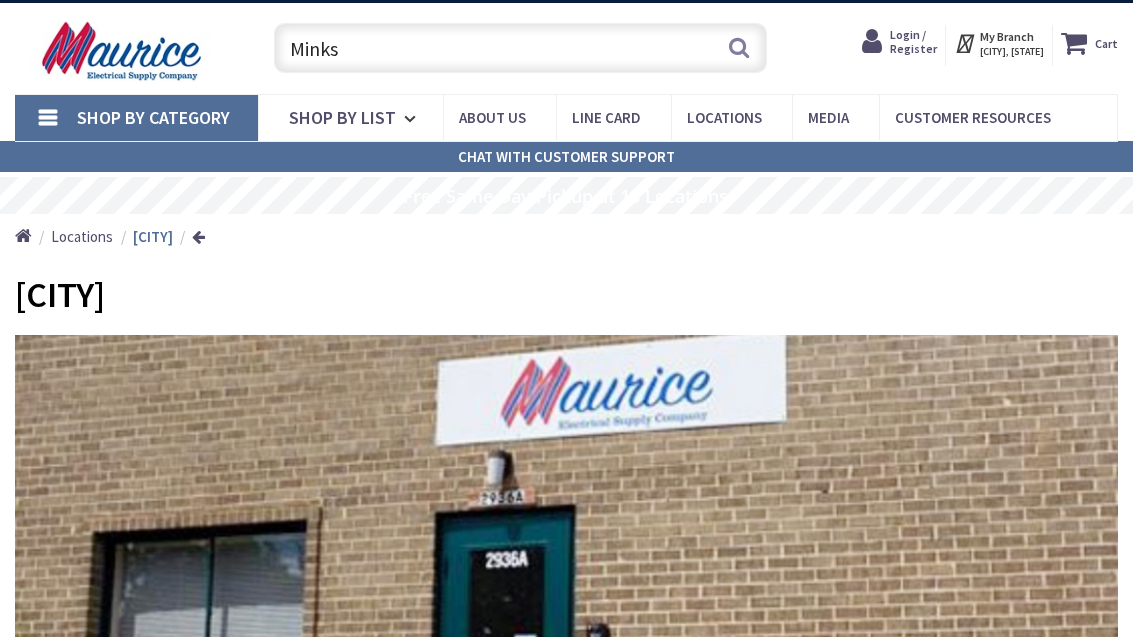 scroll, scrollTop: 0, scrollLeft: 0, axis: both 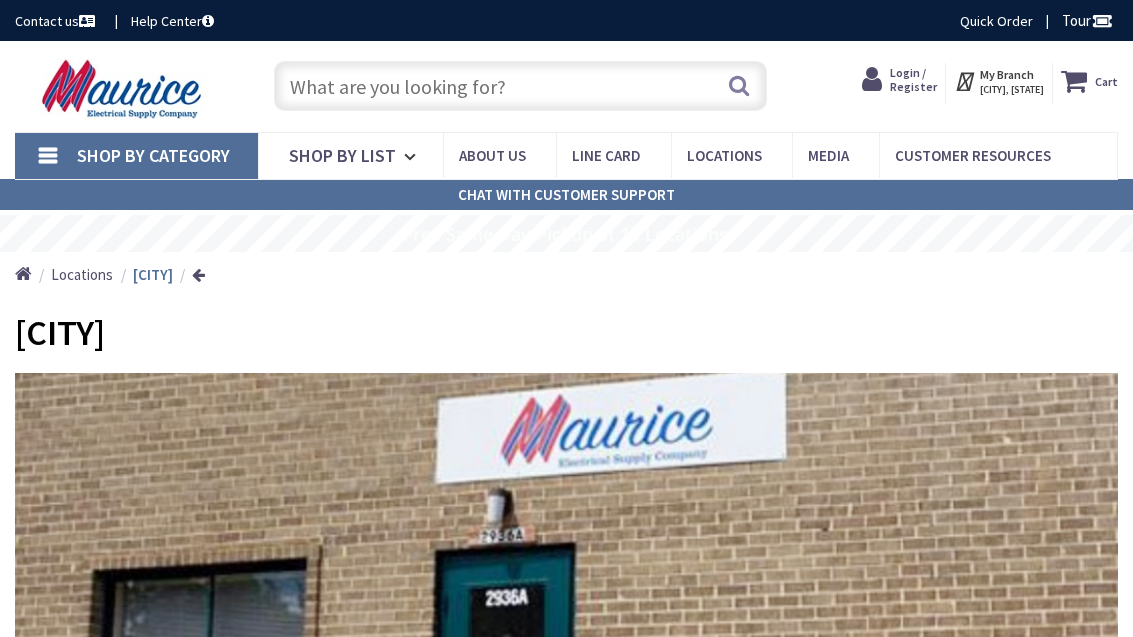 click at bounding box center (520, 86) 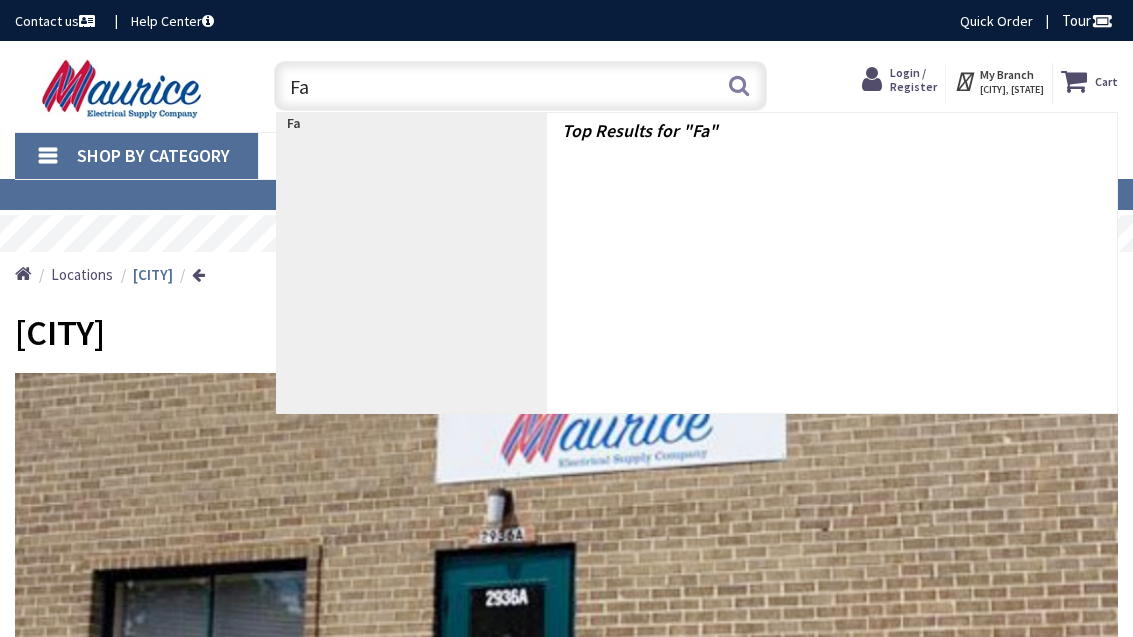 type on "Fan" 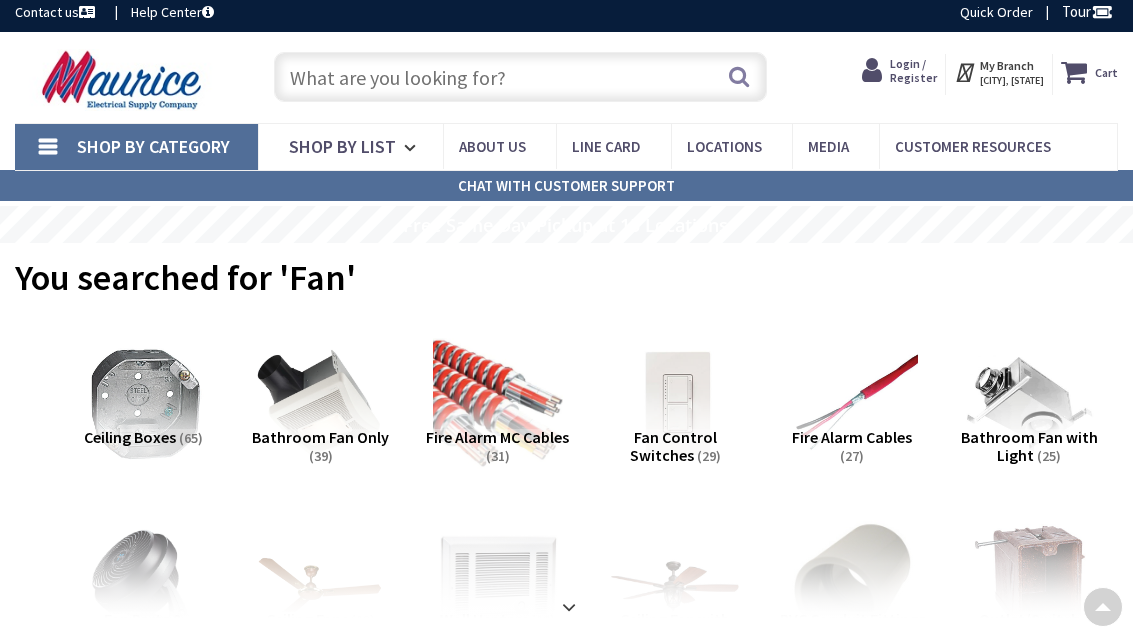 scroll, scrollTop: 0, scrollLeft: 0, axis: both 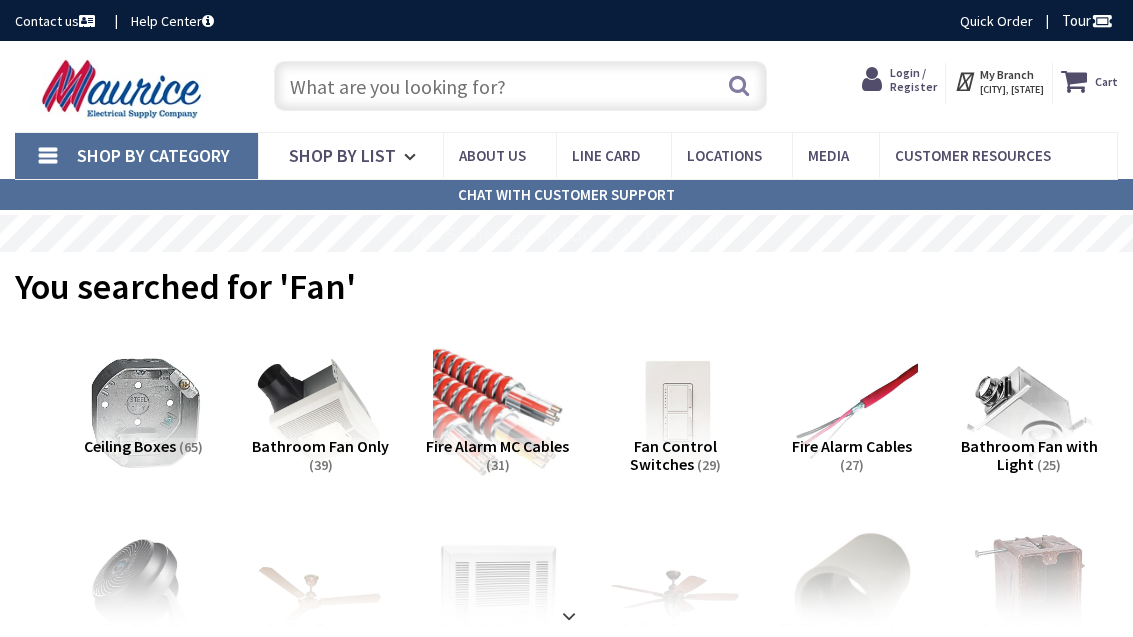 click at bounding box center [520, 86] 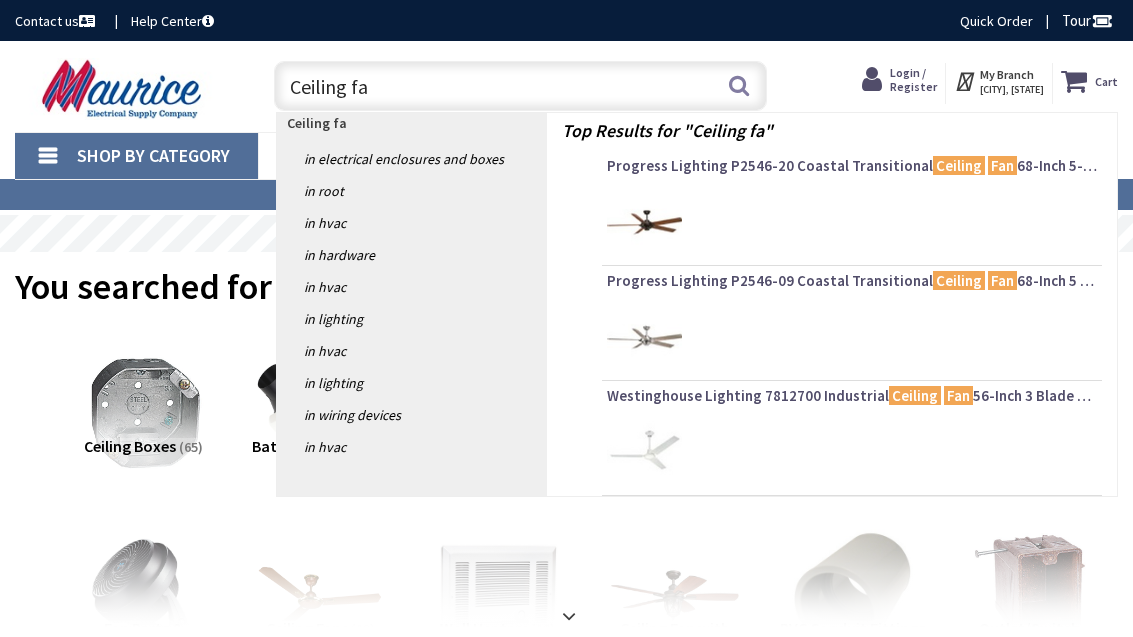 type on "Ceiling fan" 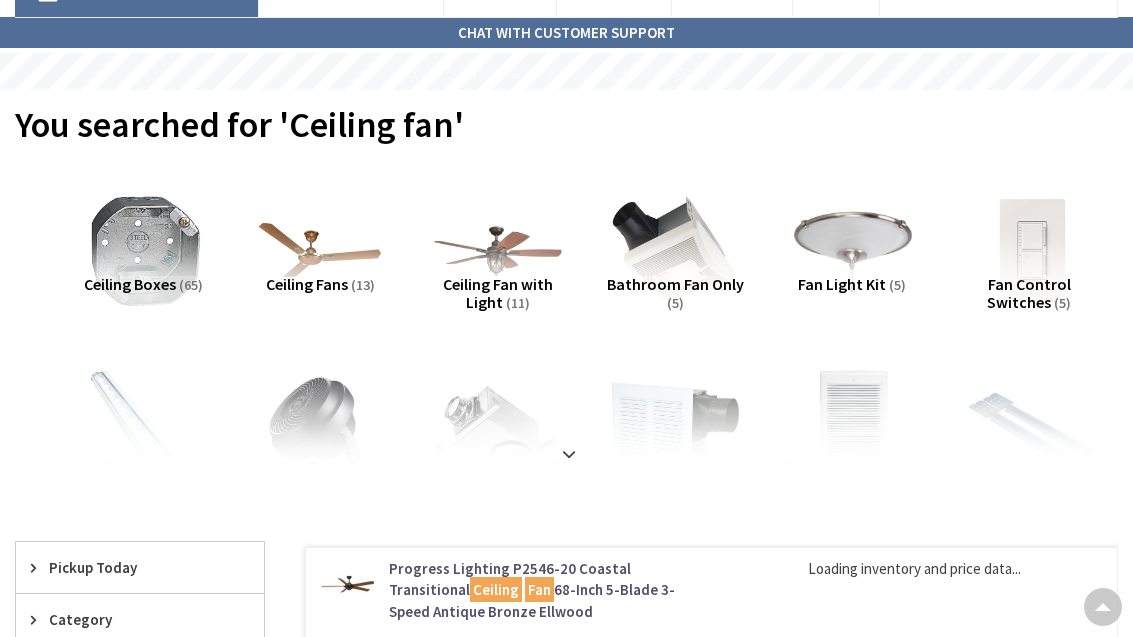 scroll, scrollTop: 160, scrollLeft: 0, axis: vertical 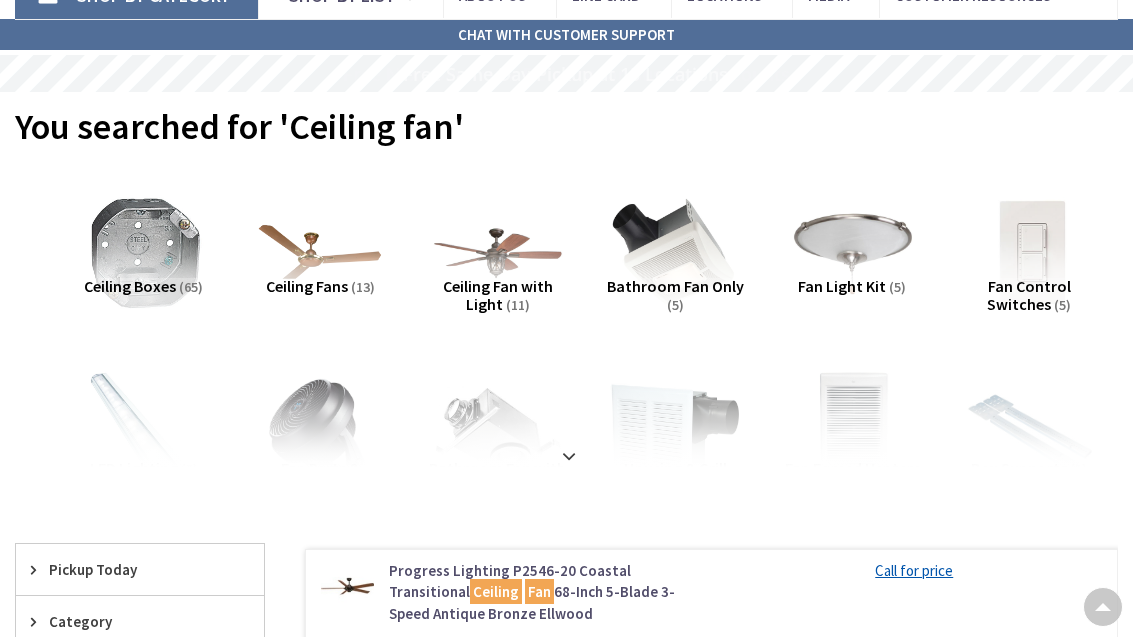 click on "(11)" at bounding box center [518, 305] 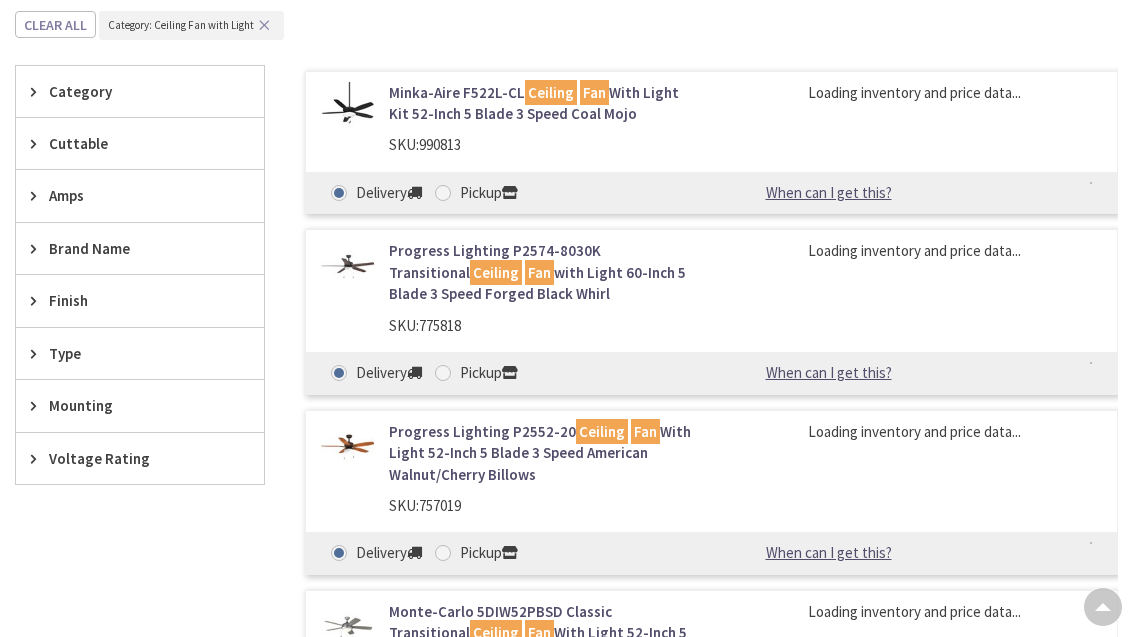 scroll, scrollTop: 665, scrollLeft: 0, axis: vertical 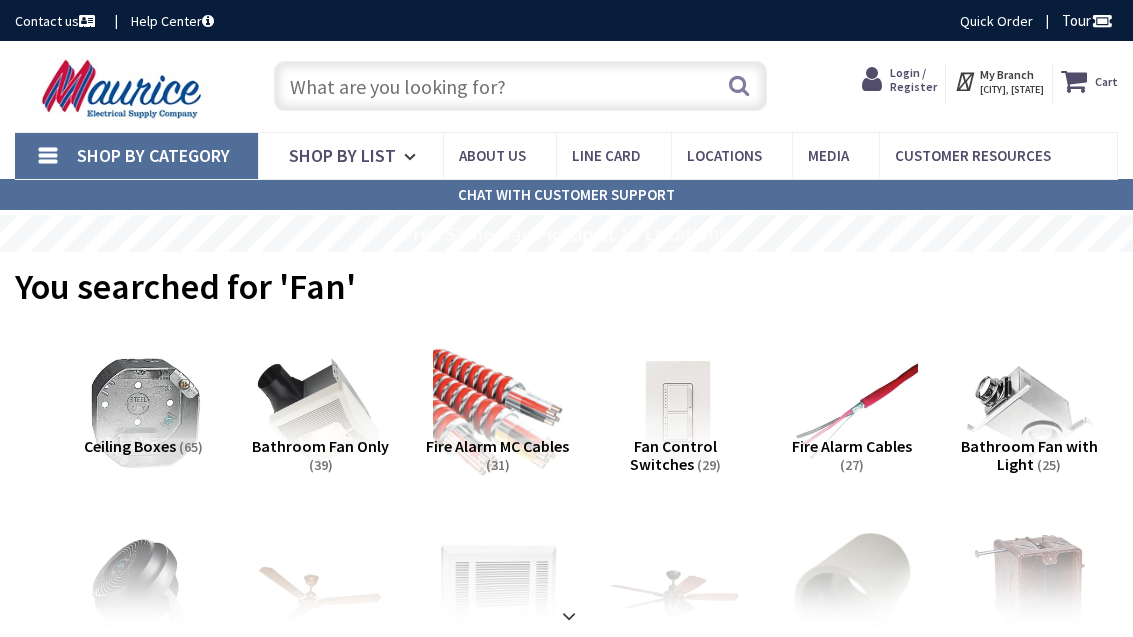 click at bounding box center (520, 86) 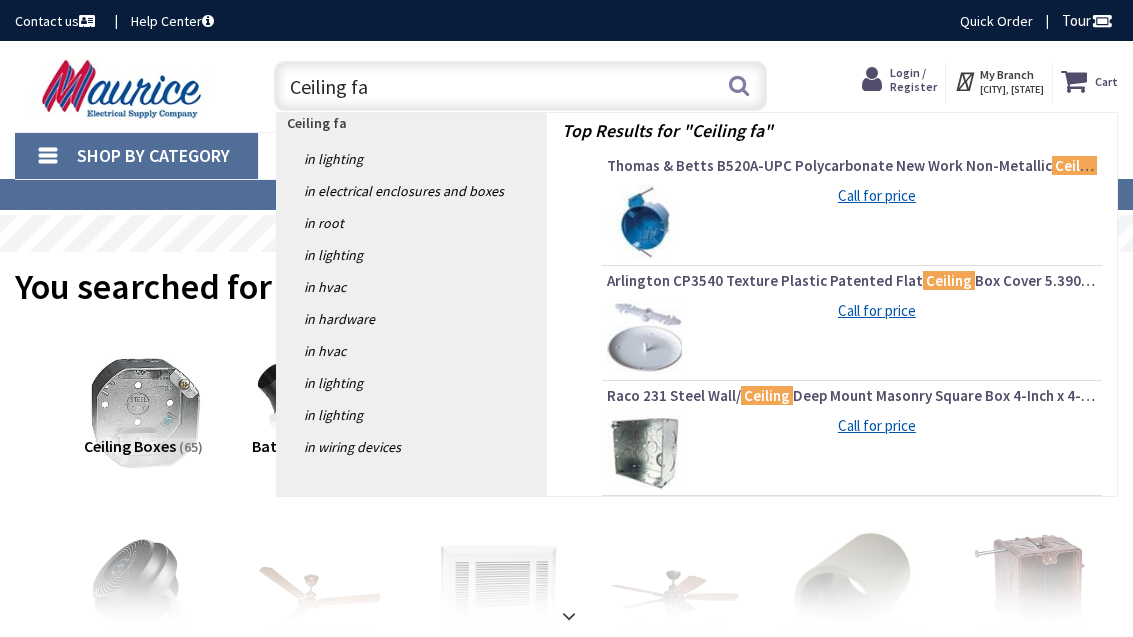 type on "Ceiling fan" 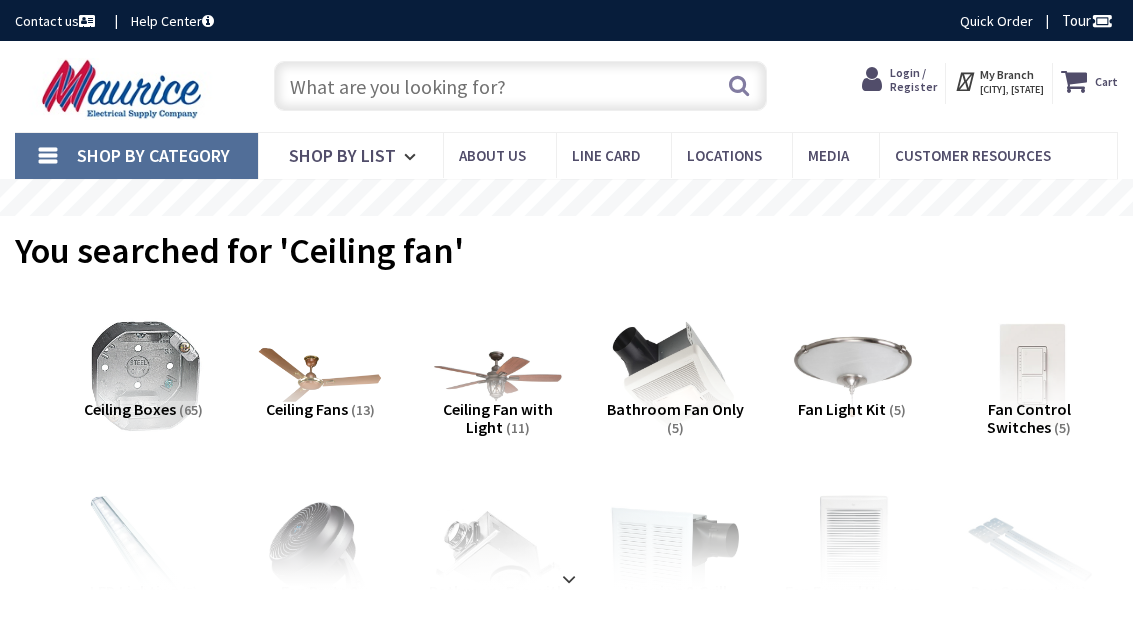 scroll, scrollTop: 0, scrollLeft: 0, axis: both 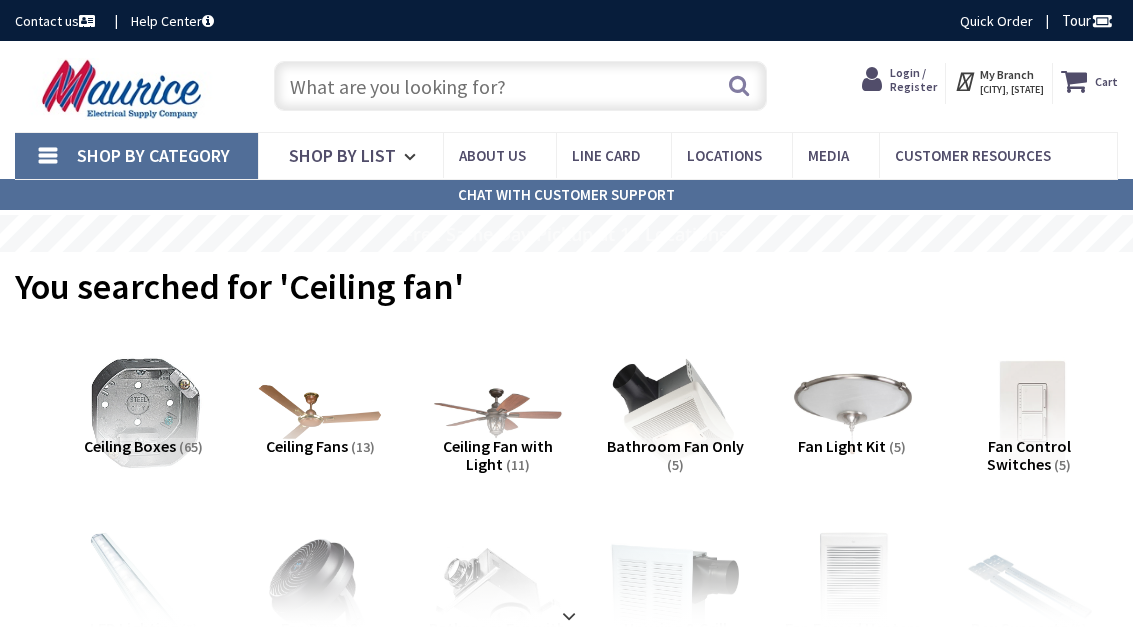 click on "Ceiling Fans
(13)" at bounding box center [320, 473] 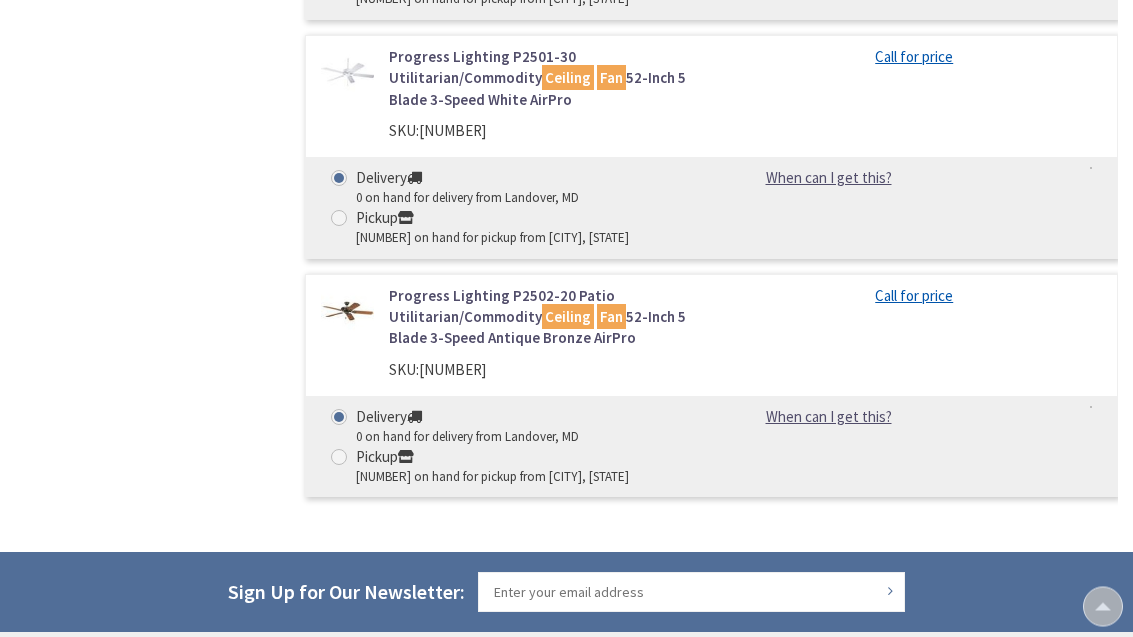 scroll, scrollTop: 3233, scrollLeft: 0, axis: vertical 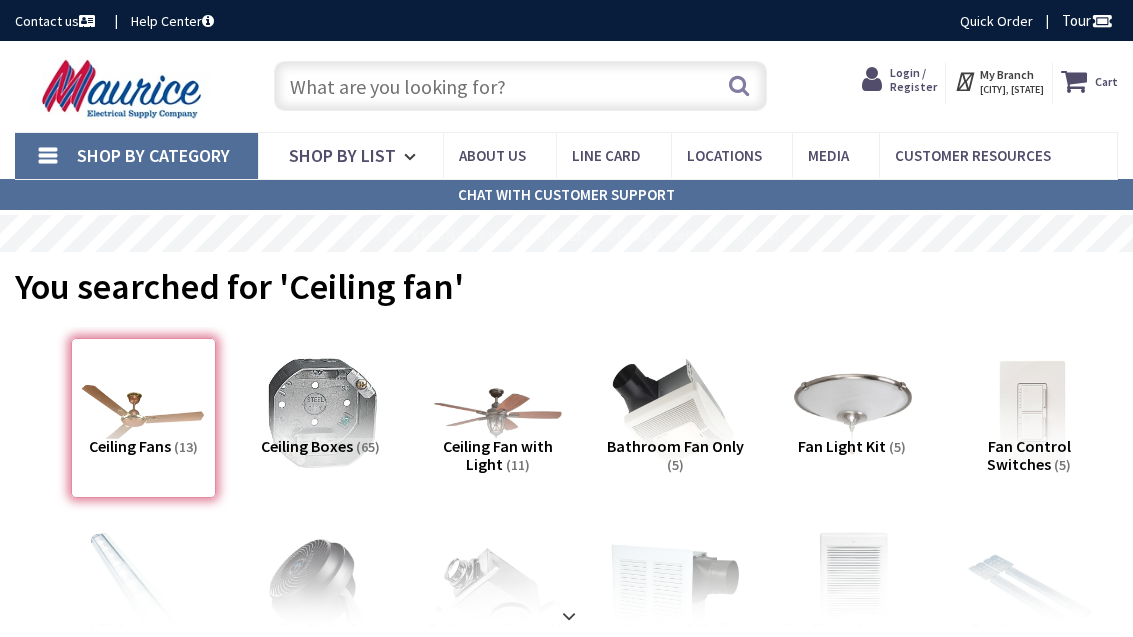 click at bounding box center [520, 86] 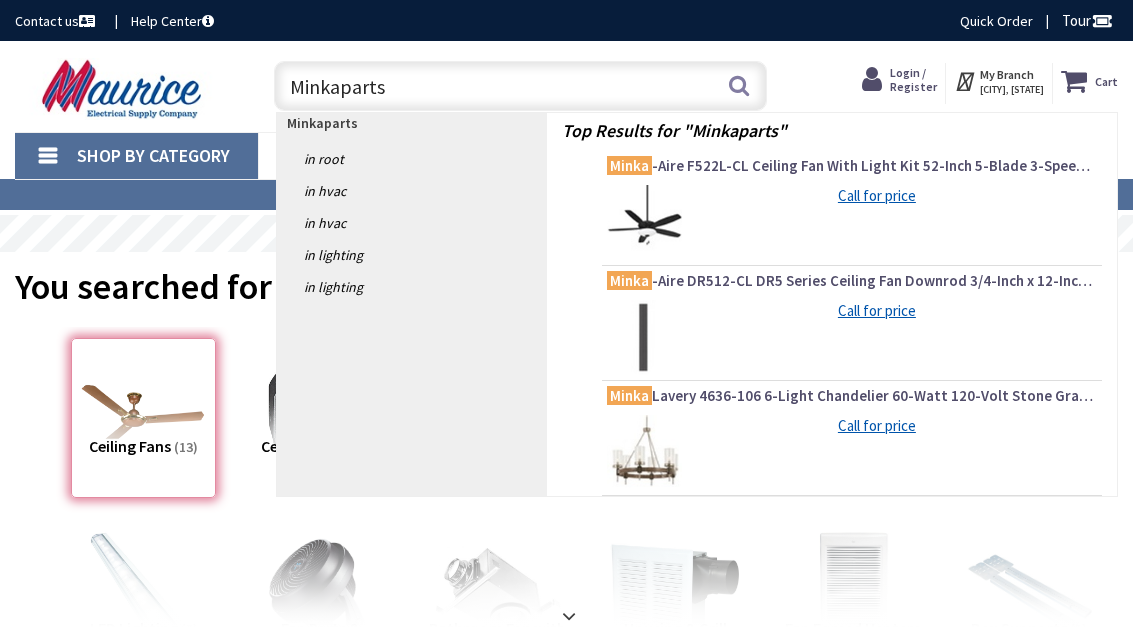 type on "Minkaparts" 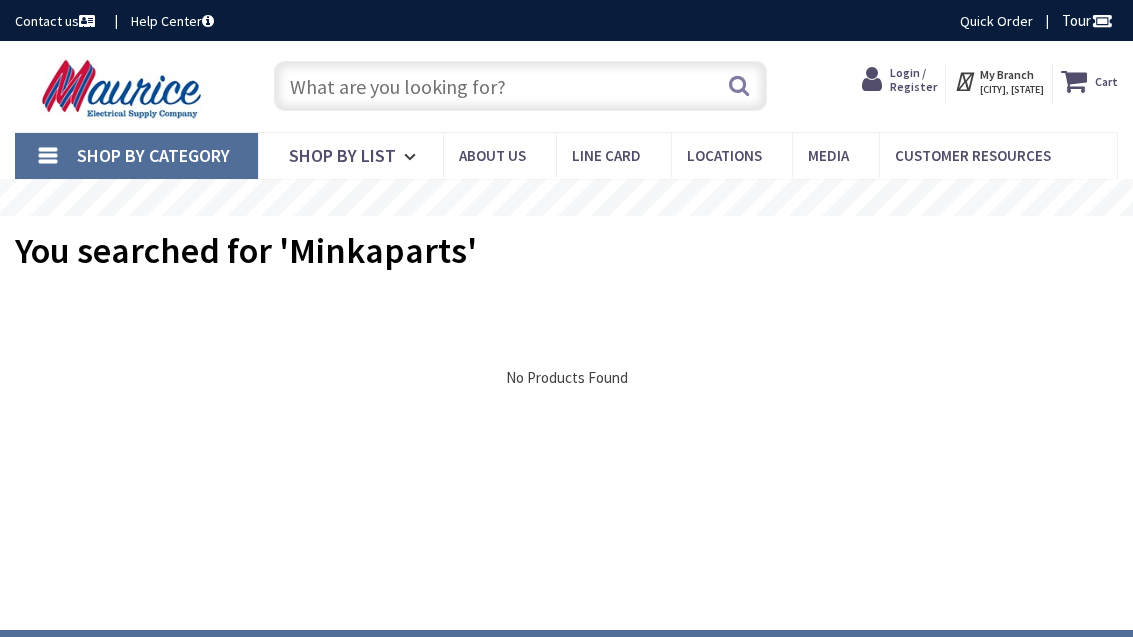scroll, scrollTop: 0, scrollLeft: 0, axis: both 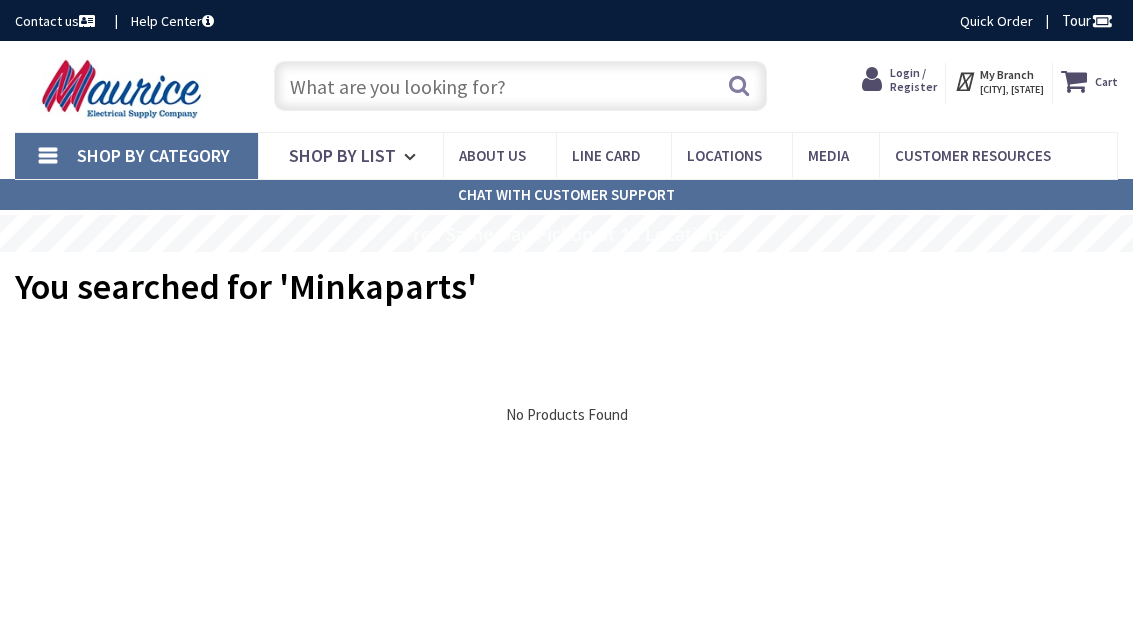 click at bounding box center (520, 86) 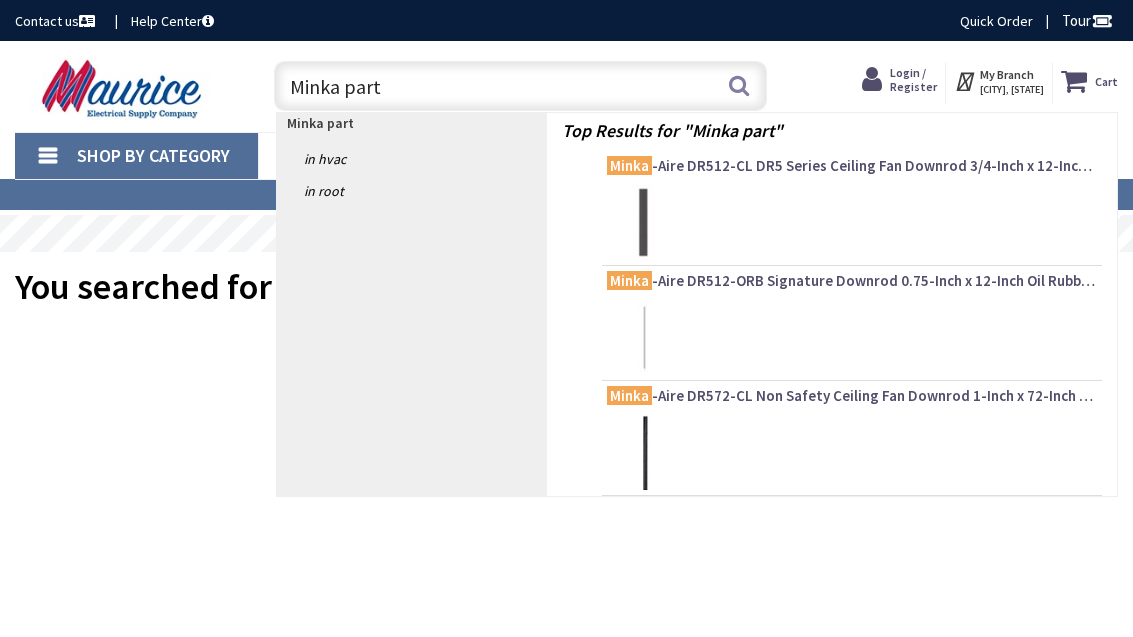 type on "Minka parts" 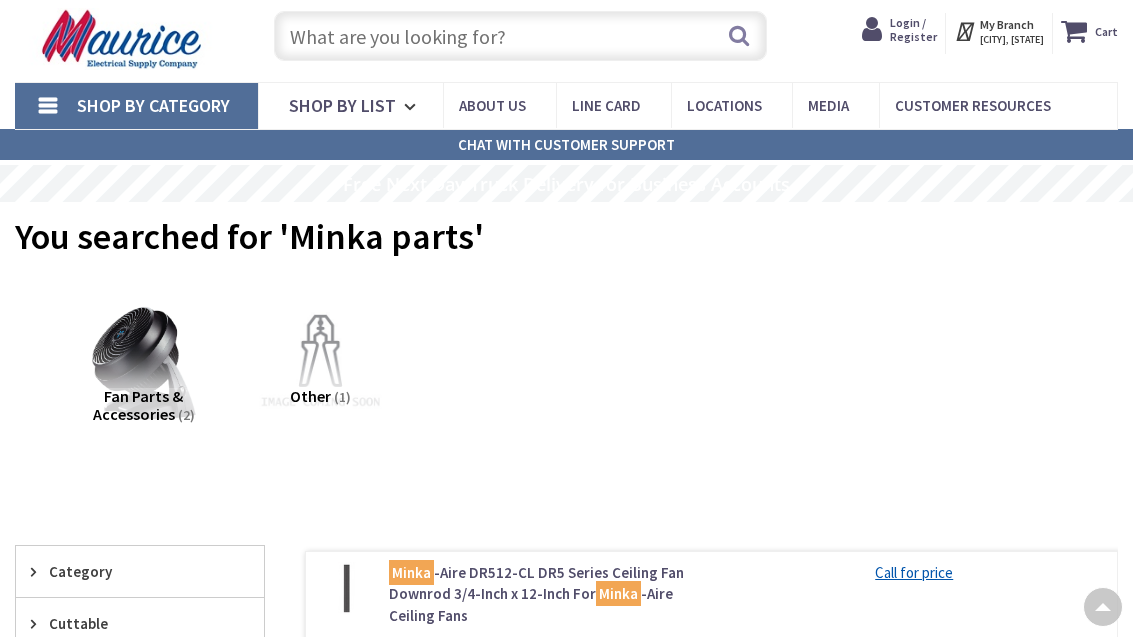 scroll, scrollTop: 42, scrollLeft: 0, axis: vertical 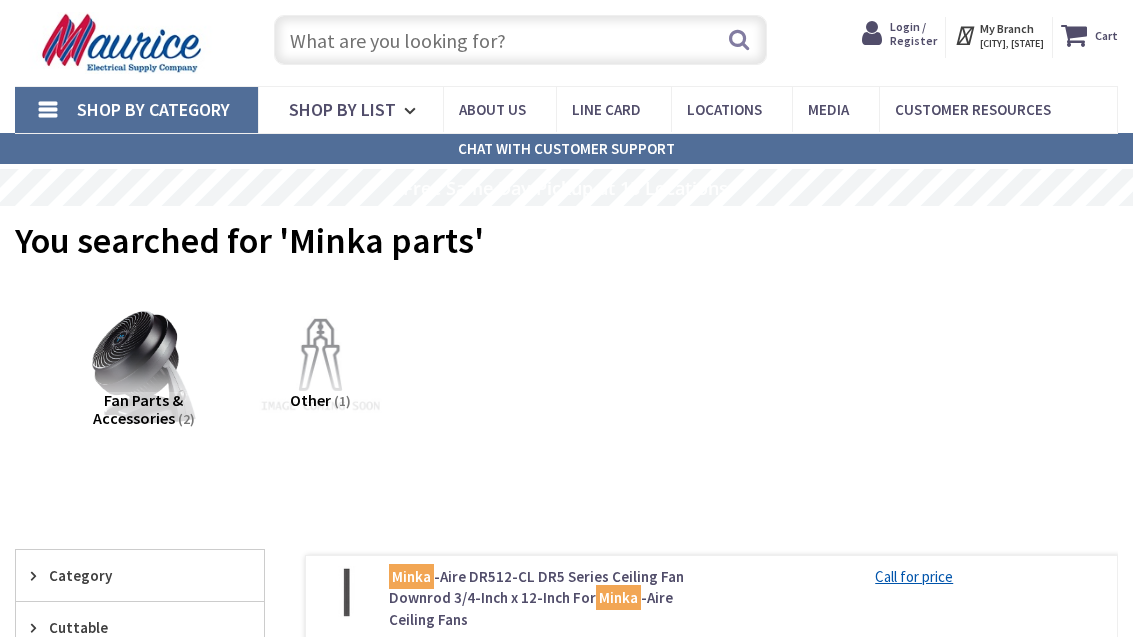 click on "Cuttable" at bounding box center (130, 627) 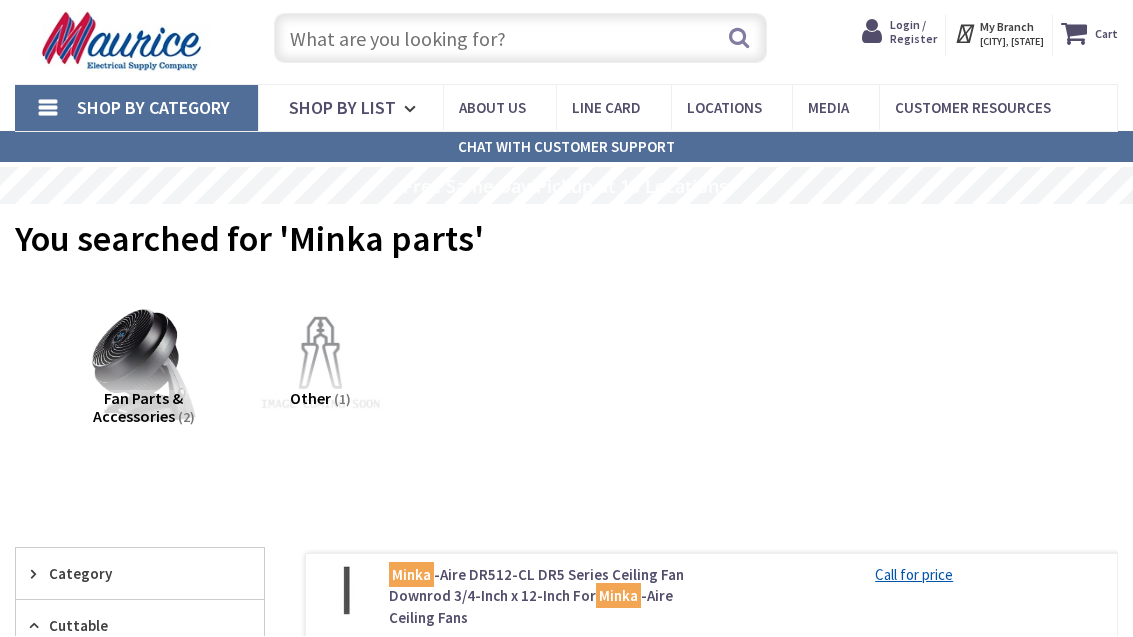 scroll, scrollTop: 48, scrollLeft: 0, axis: vertical 